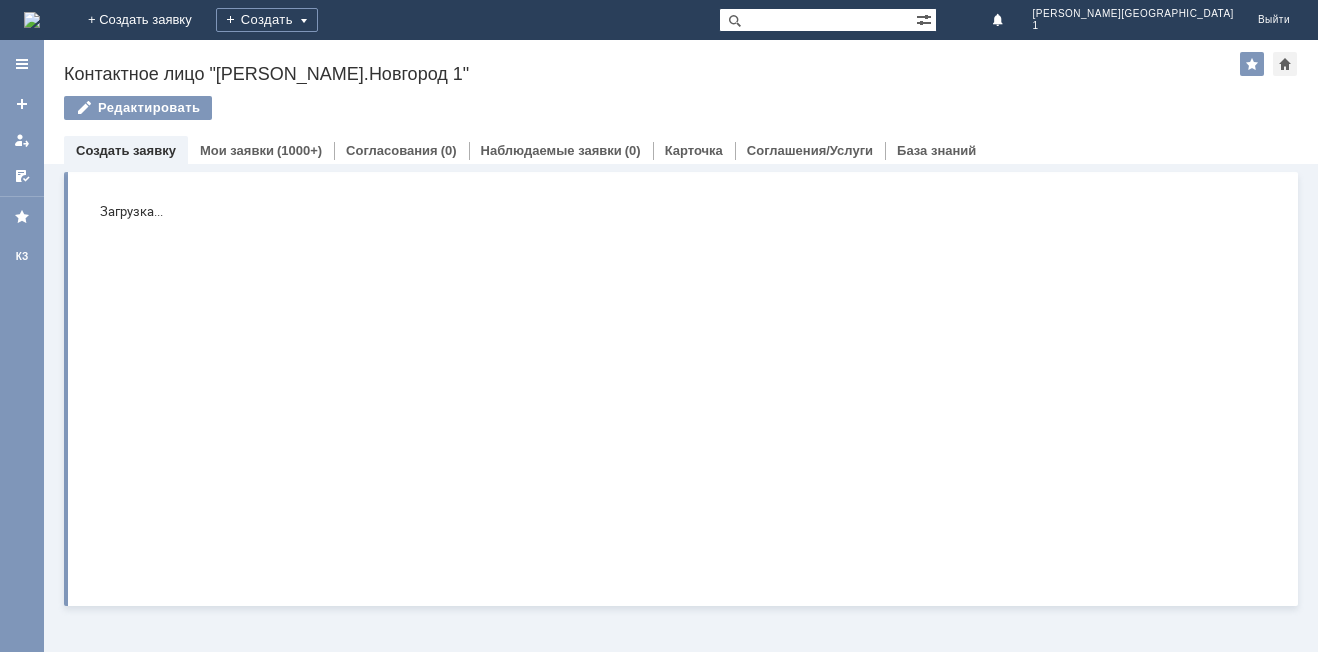 scroll, scrollTop: 0, scrollLeft: 0, axis: both 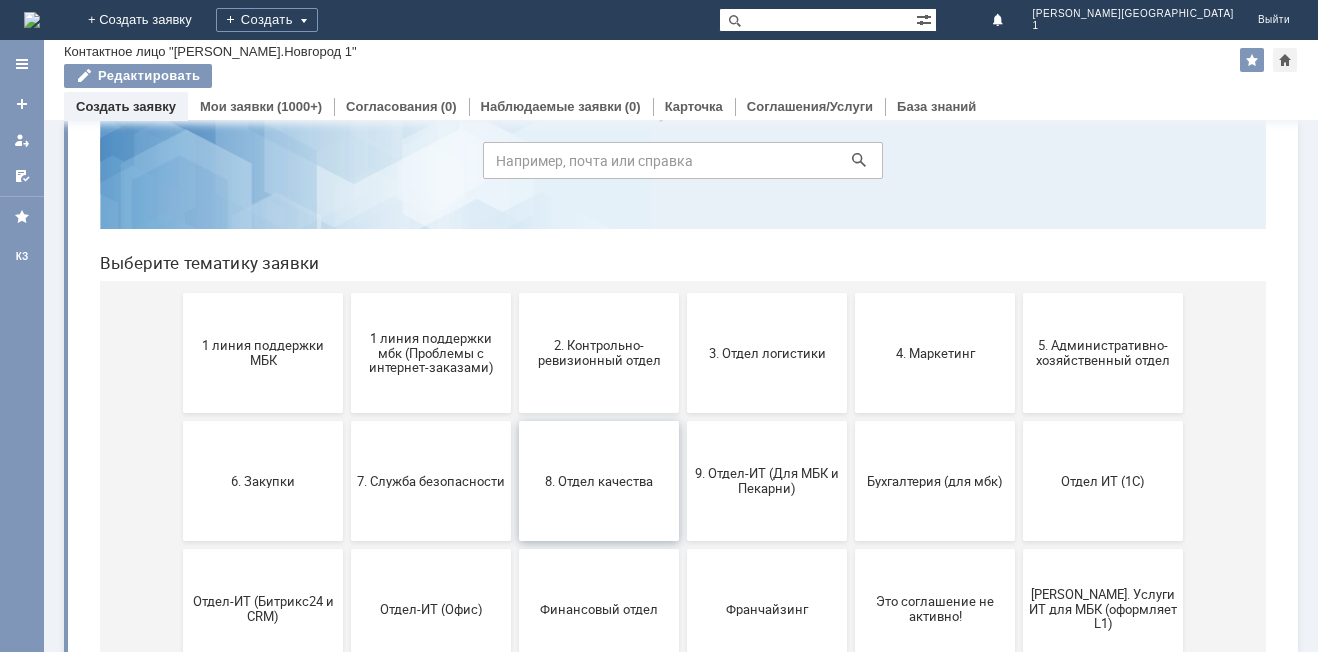 click on "8. Отдел качества" at bounding box center (599, 481) 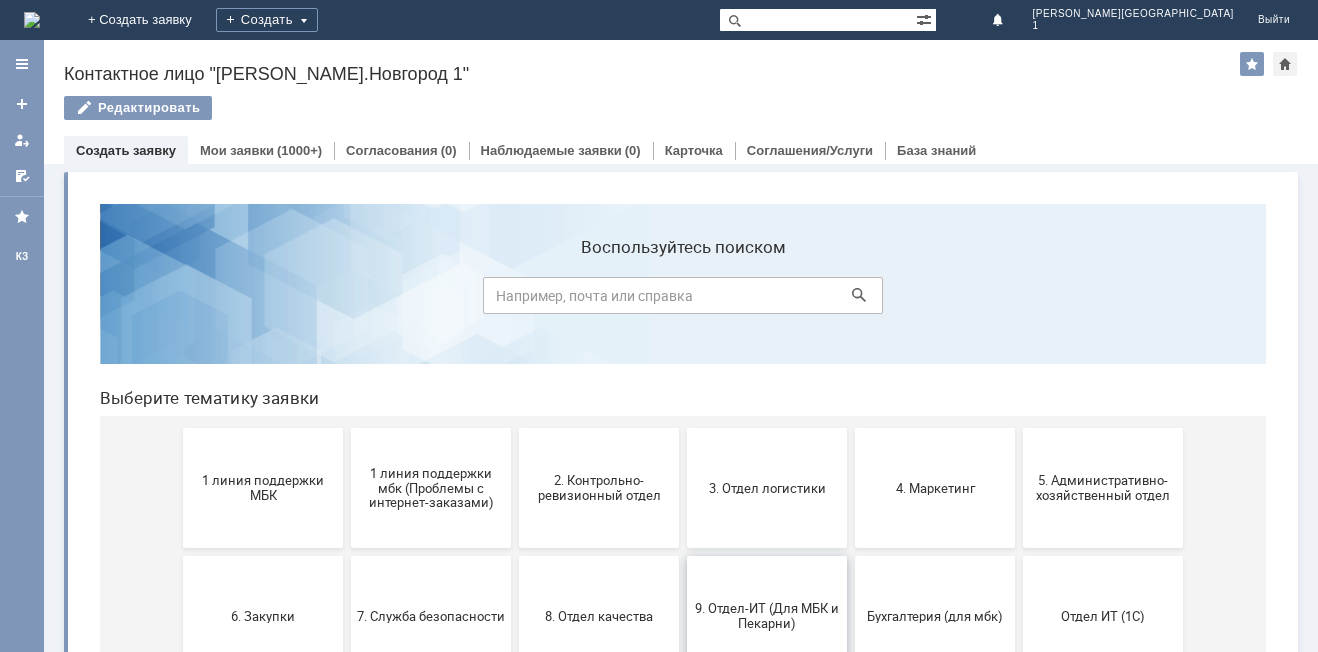 scroll, scrollTop: 200, scrollLeft: 0, axis: vertical 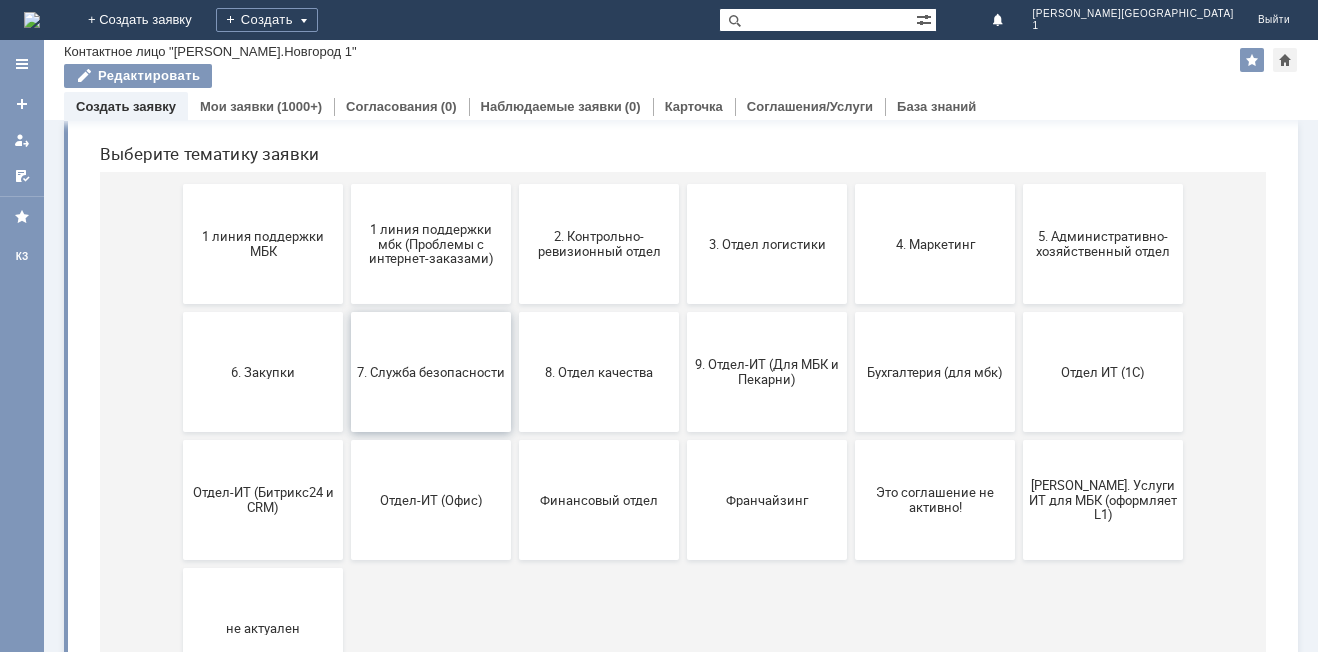 click on "7. Служба безопасности" at bounding box center (431, 372) 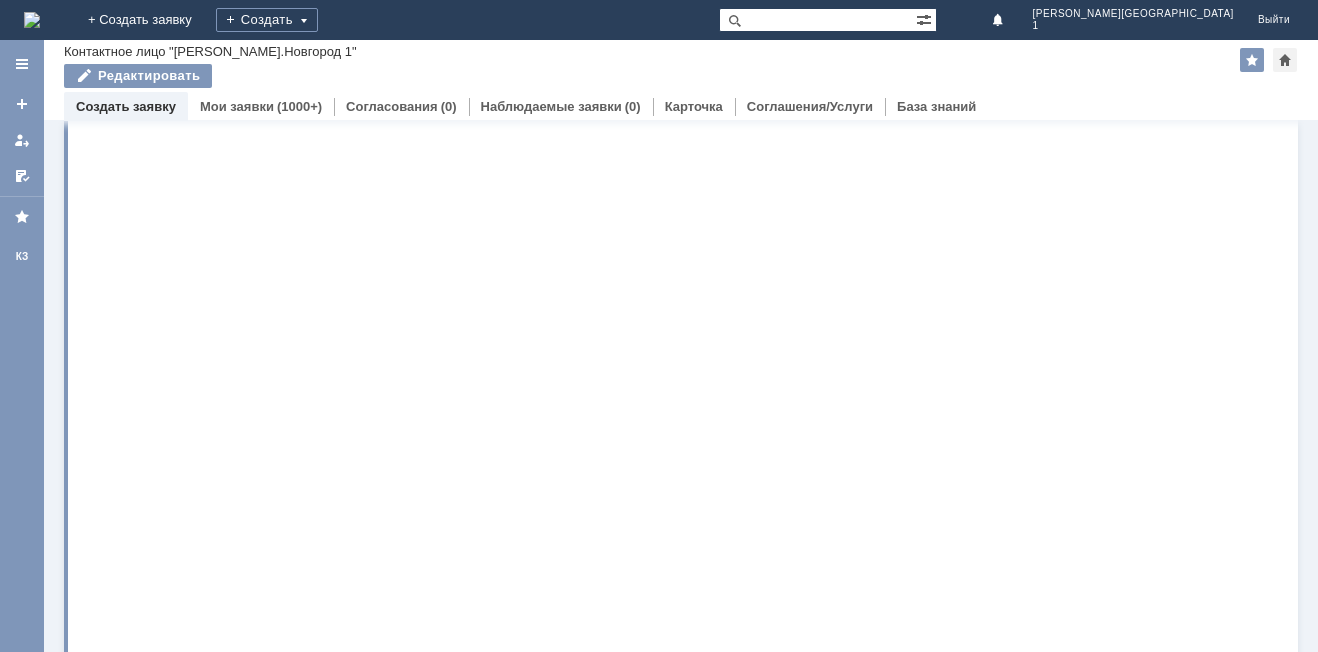 scroll, scrollTop: 0, scrollLeft: 0, axis: both 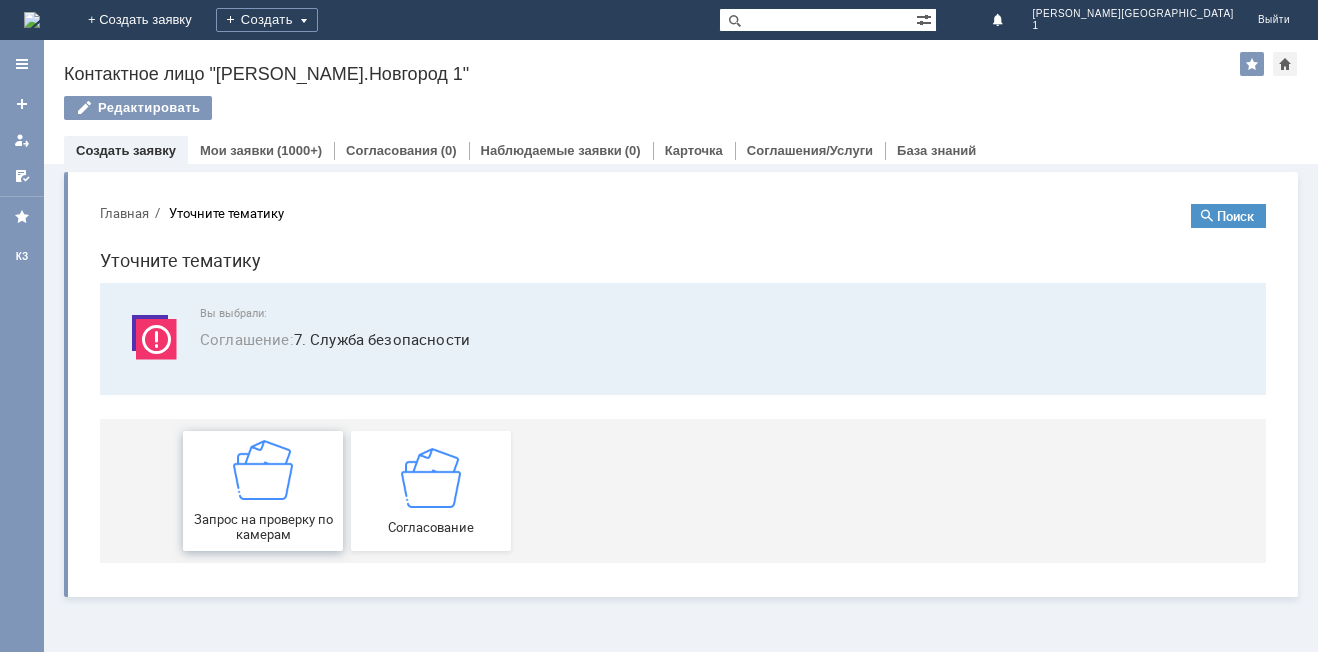 click on "Запрос на проверку по камерам" at bounding box center [263, 491] 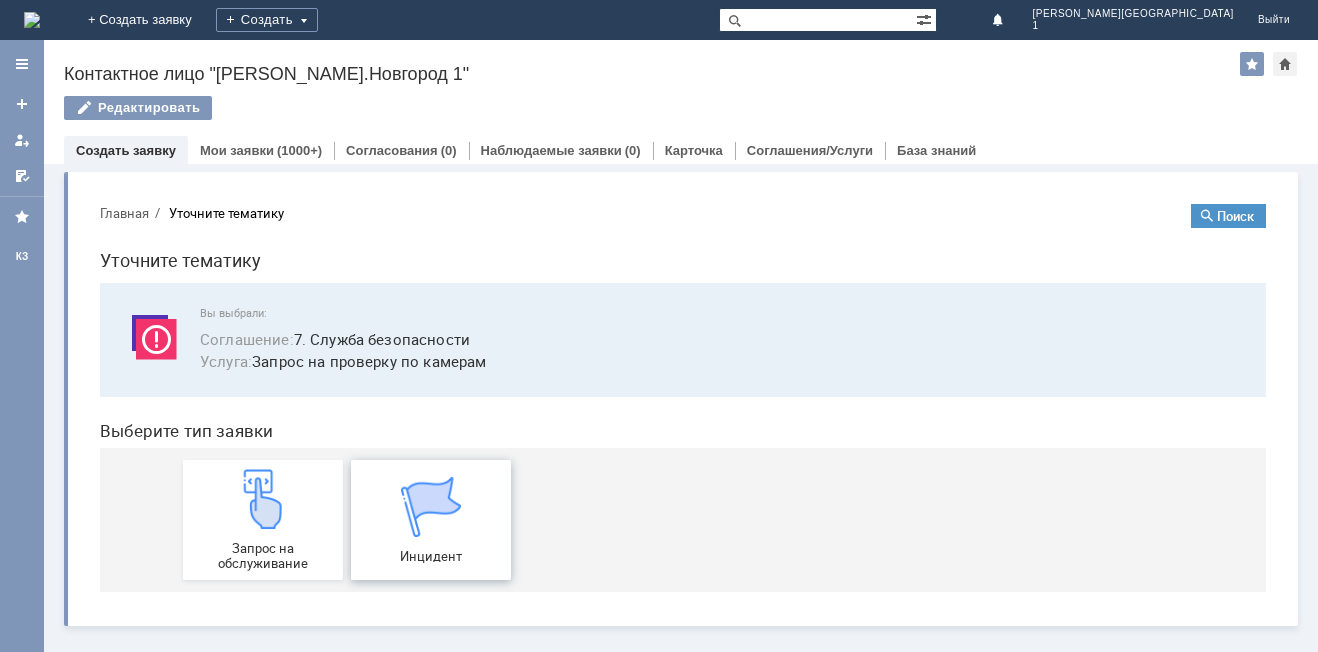 click at bounding box center (431, 507) 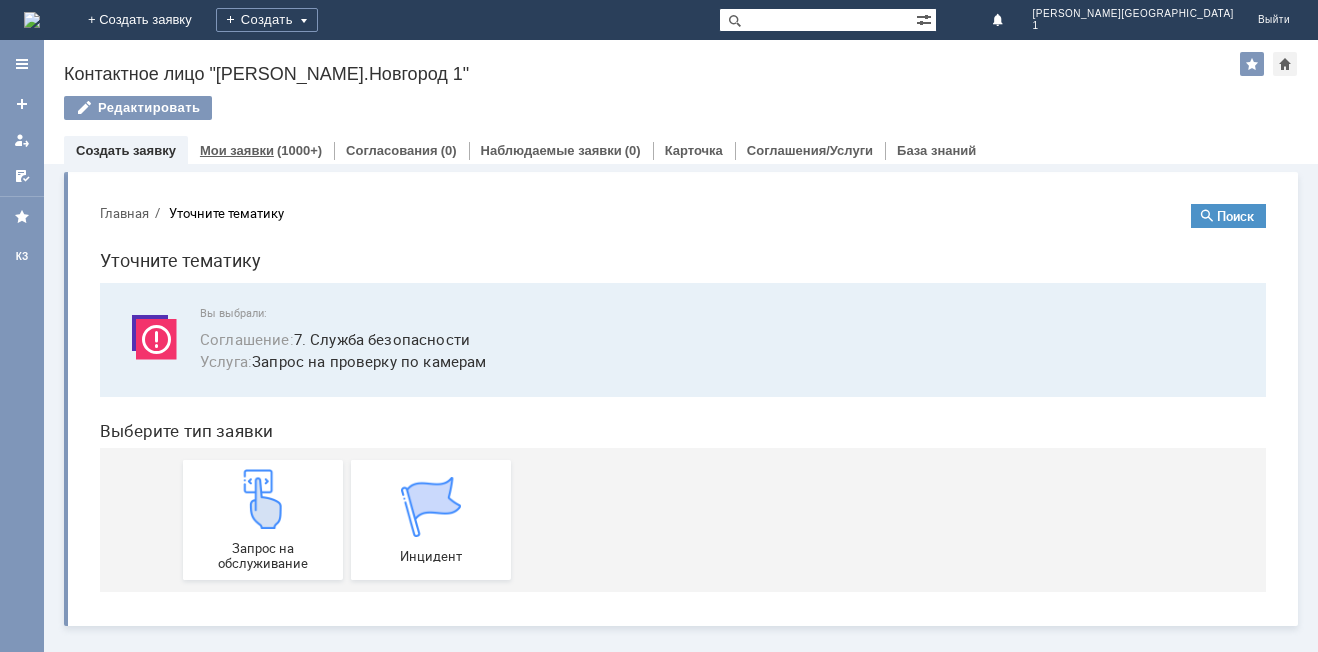 click on "Мои заявки" at bounding box center [237, 150] 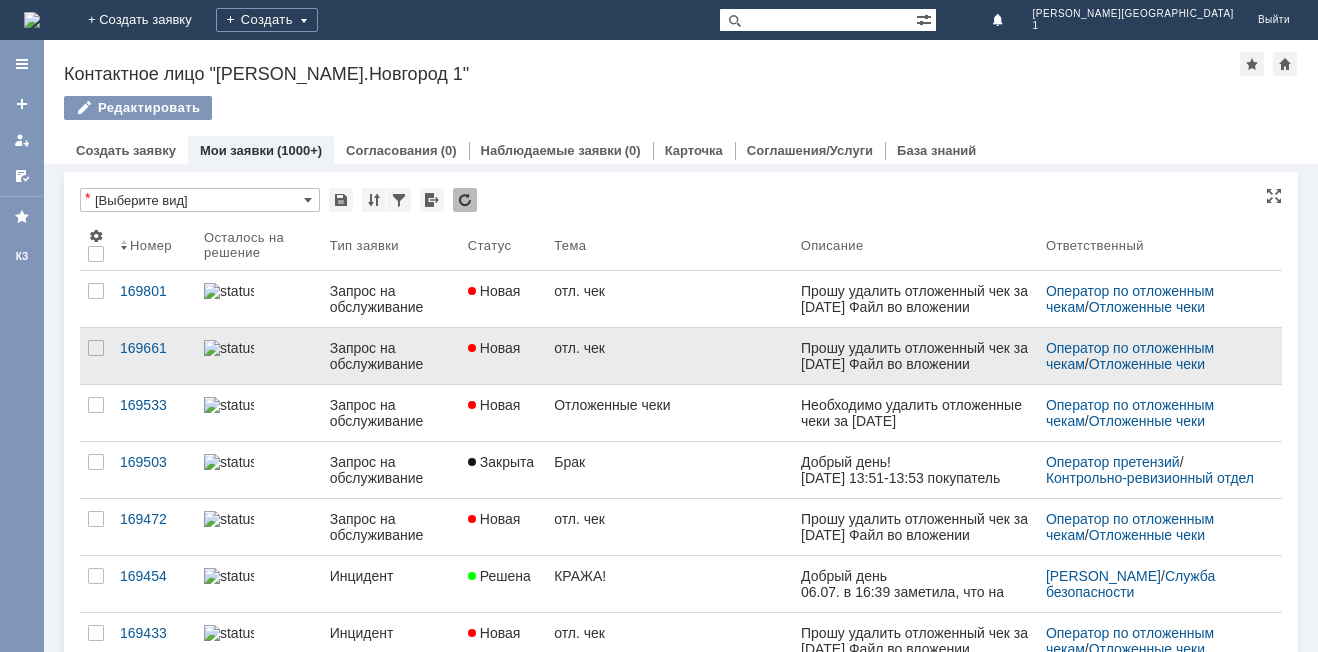 scroll, scrollTop: 0, scrollLeft: 0, axis: both 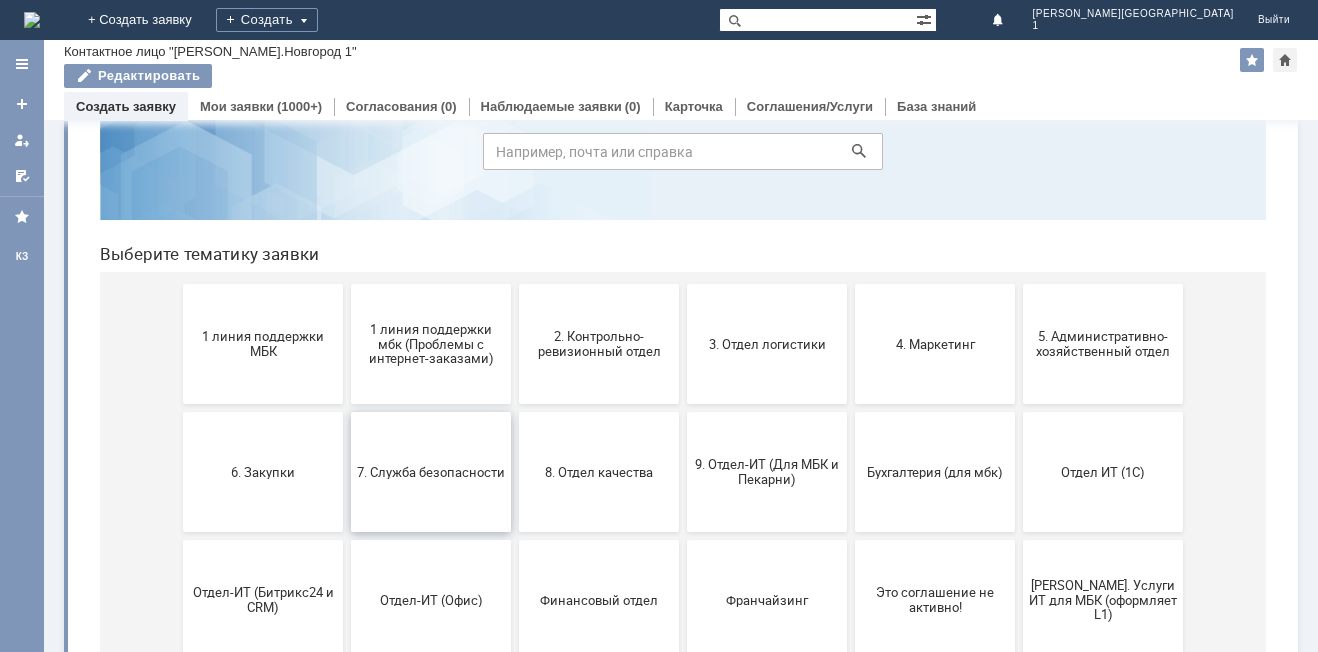 click on "7. Служба безопасности" at bounding box center [431, 471] 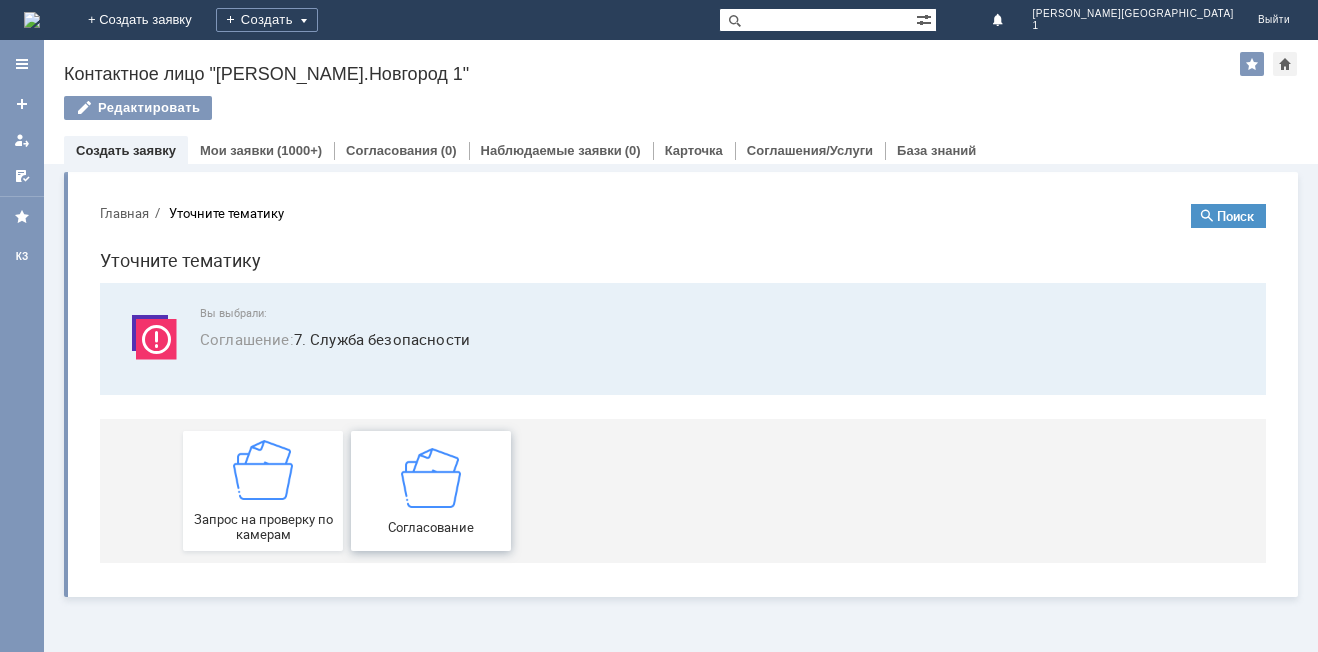 click at bounding box center (431, 477) 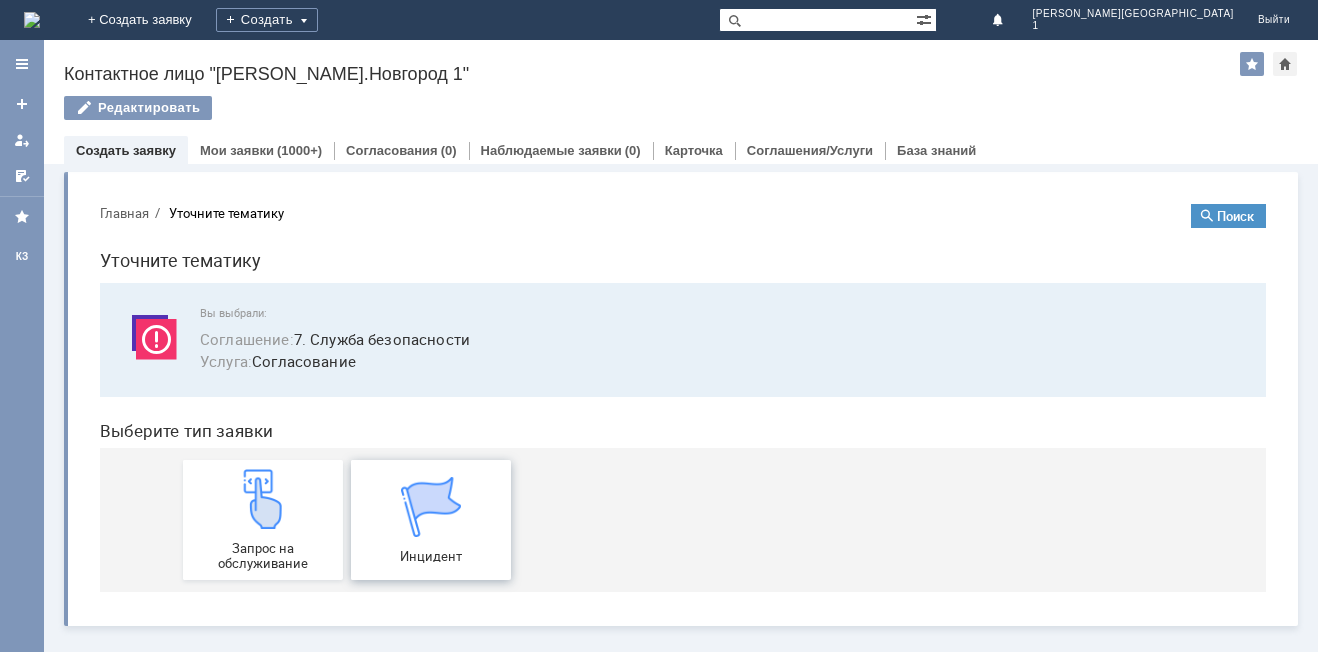 click at bounding box center (431, 507) 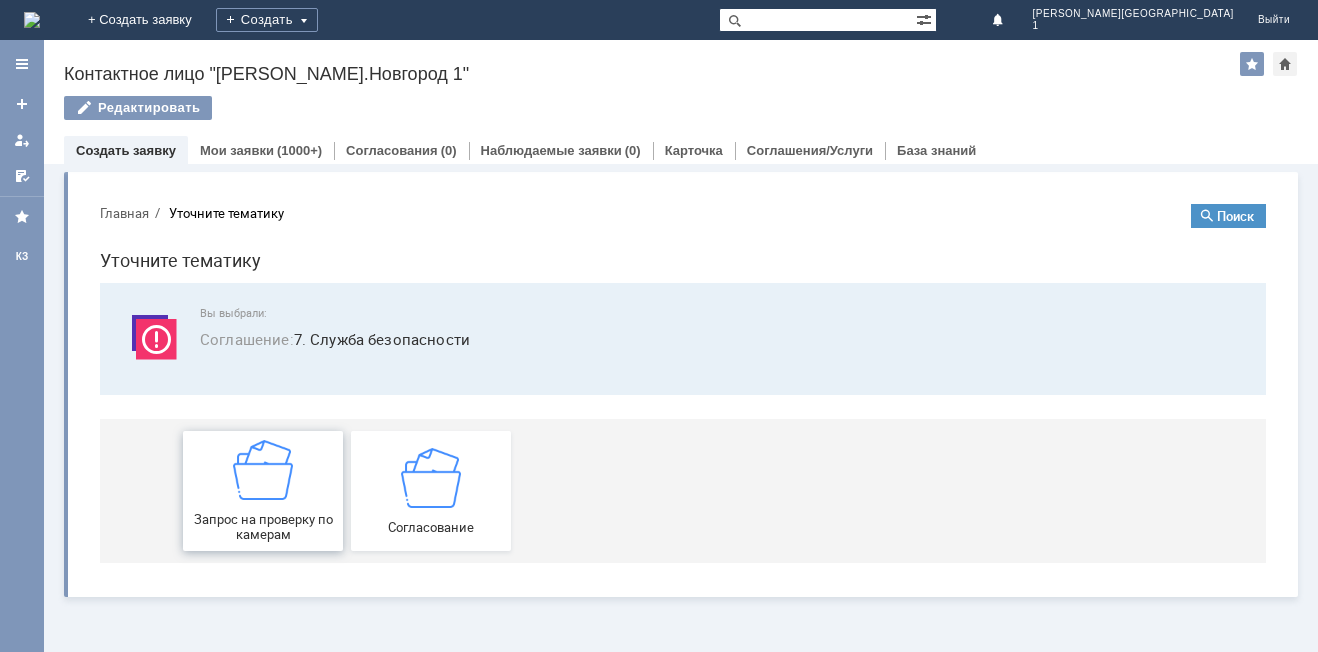 click on "Запрос на проверку по камерам" at bounding box center [263, 491] 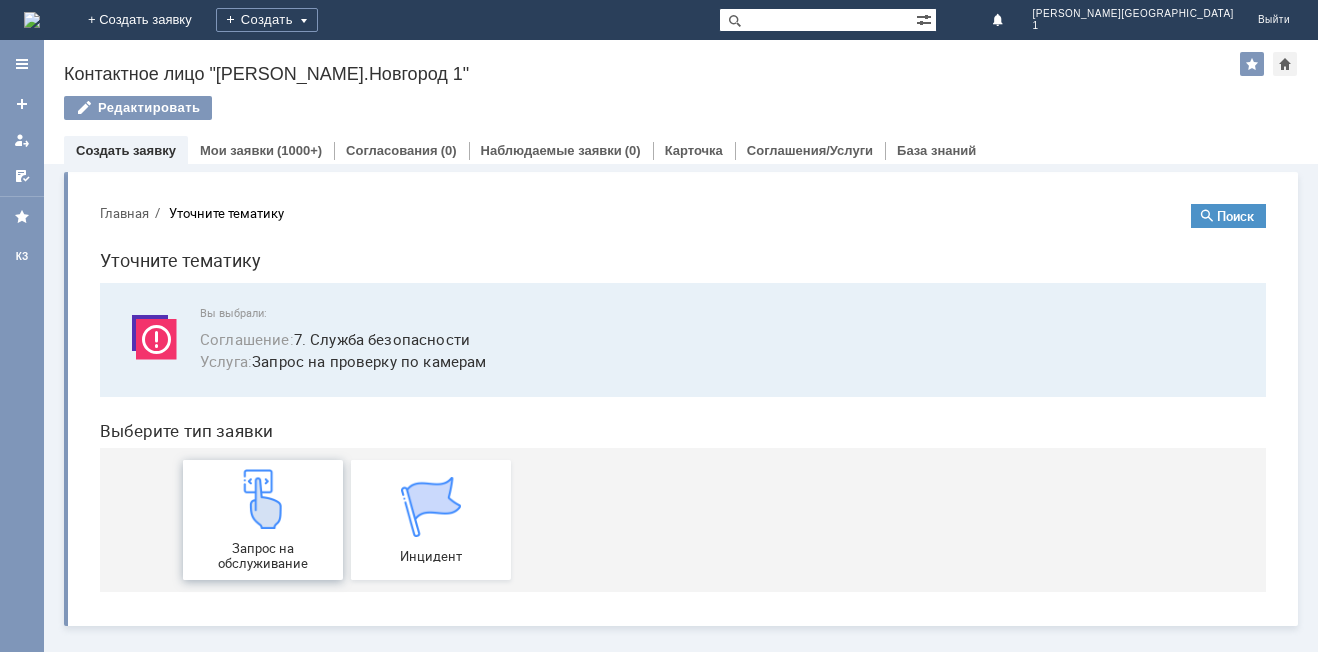 click on "Запрос на обслуживание" at bounding box center (263, 556) 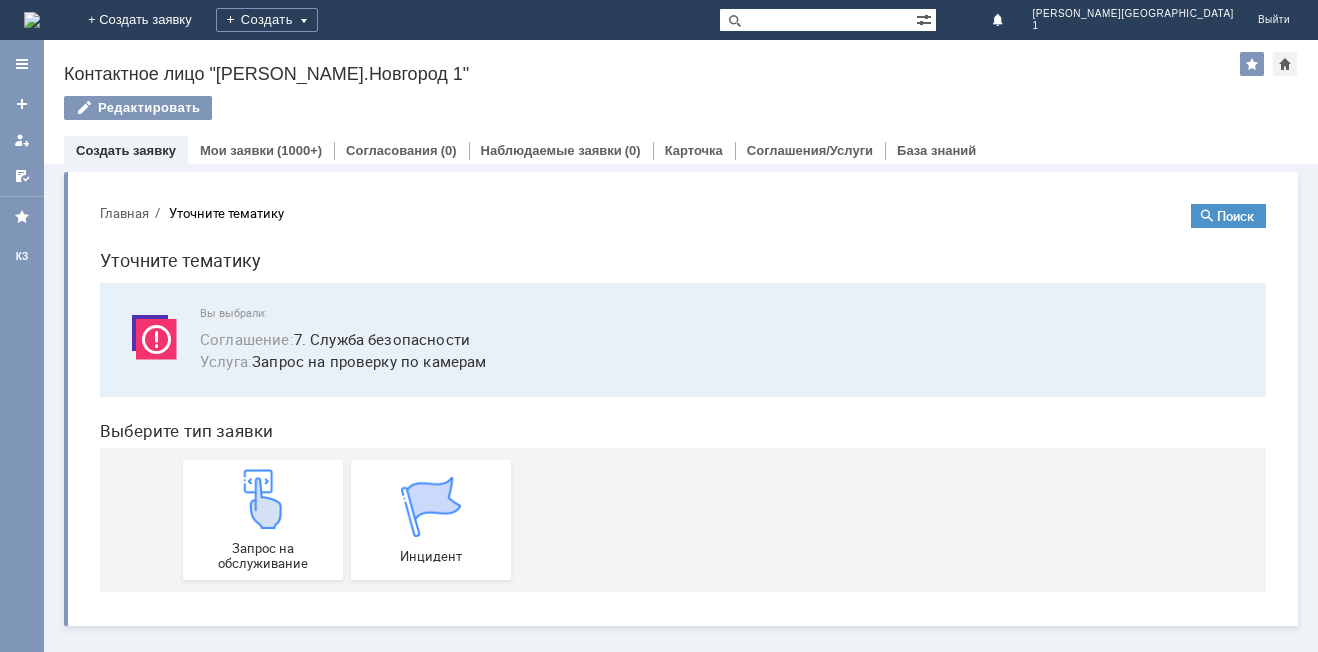 click on "Вы выбрали: Соглашение :  7. Служба безопасности Услуга :  Запрос на проверку по камерам" at bounding box center [683, 340] 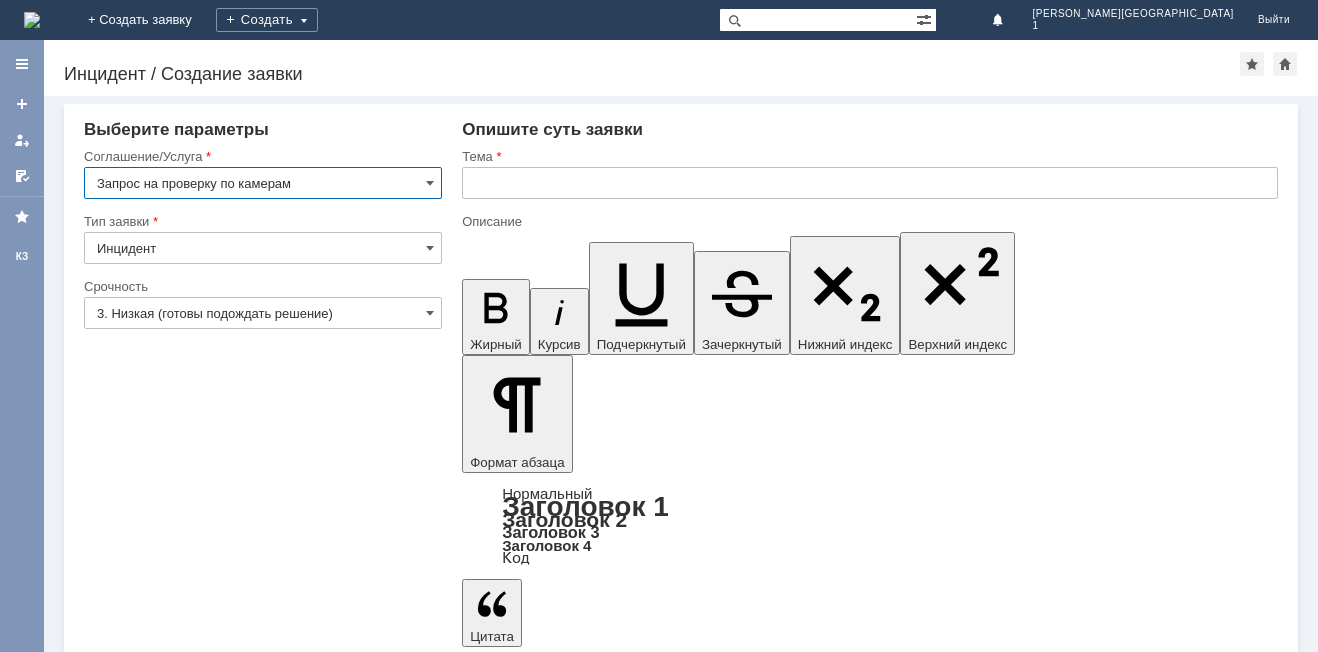 scroll, scrollTop: 0, scrollLeft: 0, axis: both 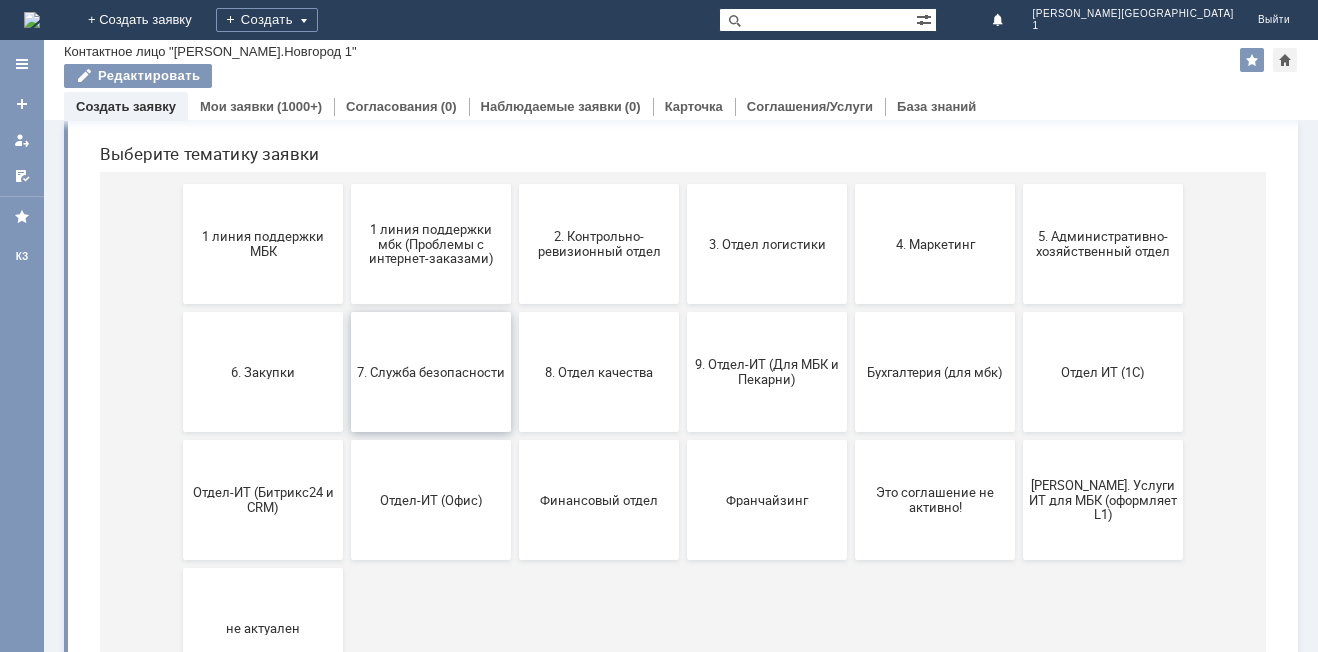 click on "7. Служба безопасности" at bounding box center (431, 371) 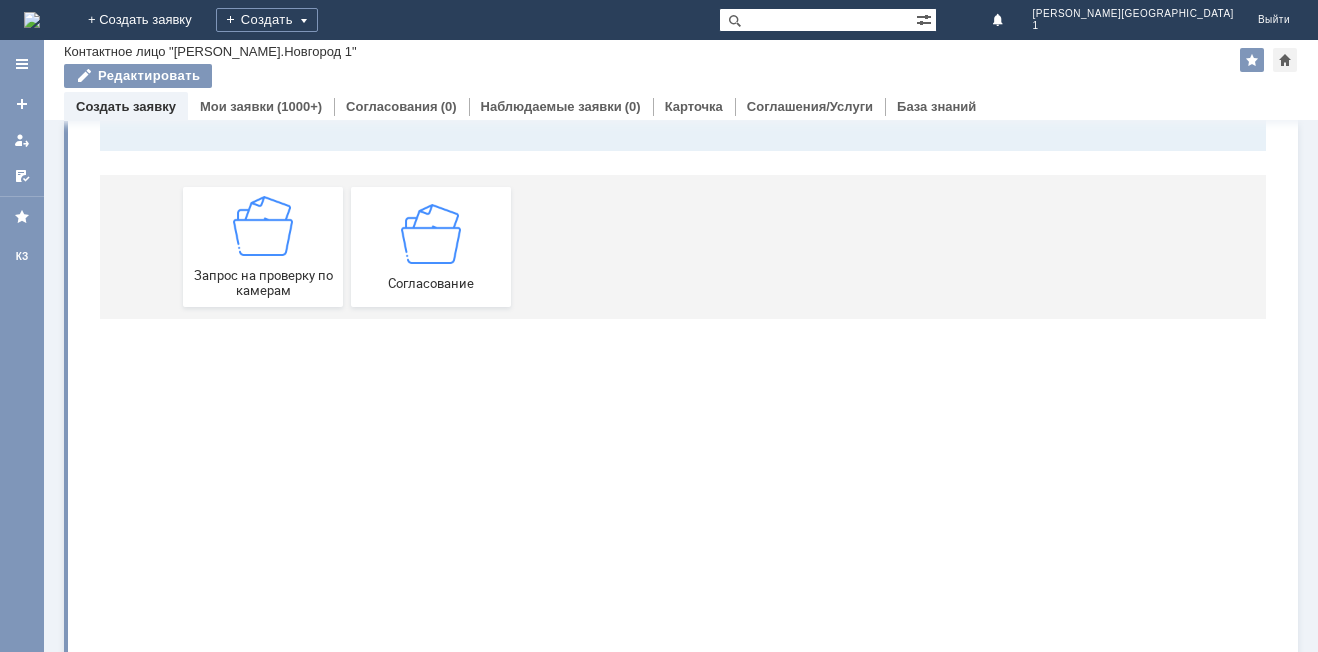 scroll, scrollTop: 0, scrollLeft: 0, axis: both 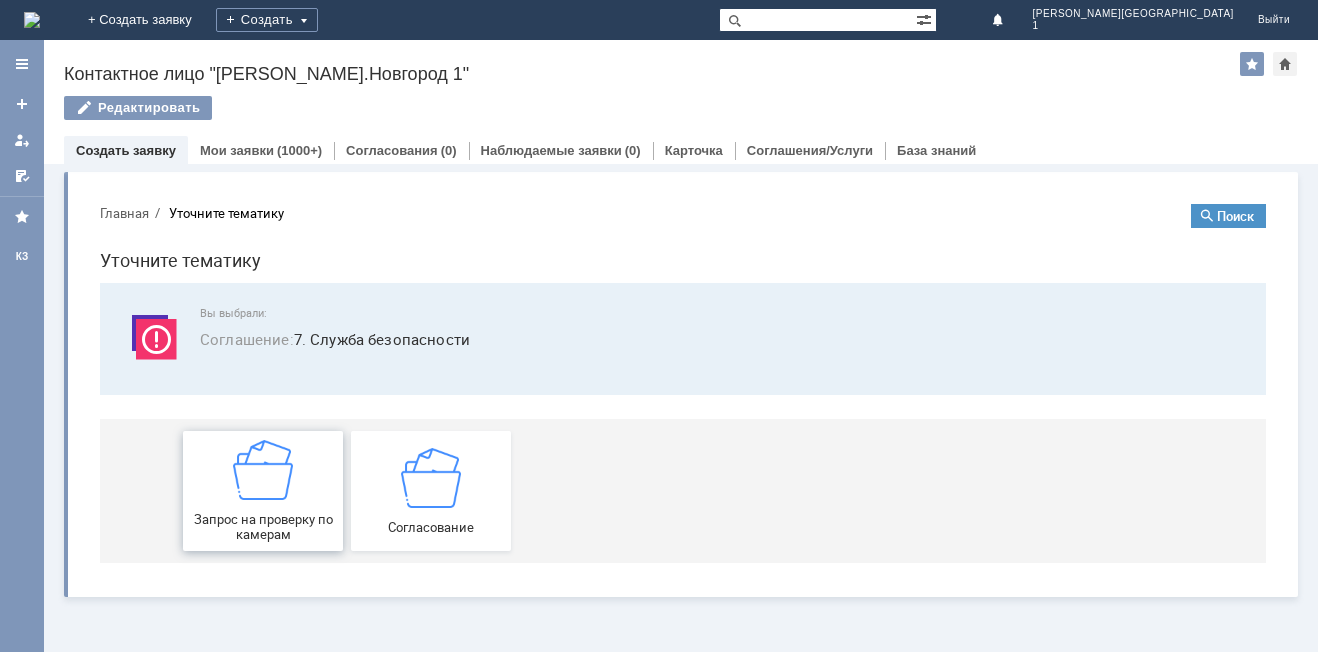 click on "Запрос на проверку по камерам" at bounding box center (263, 491) 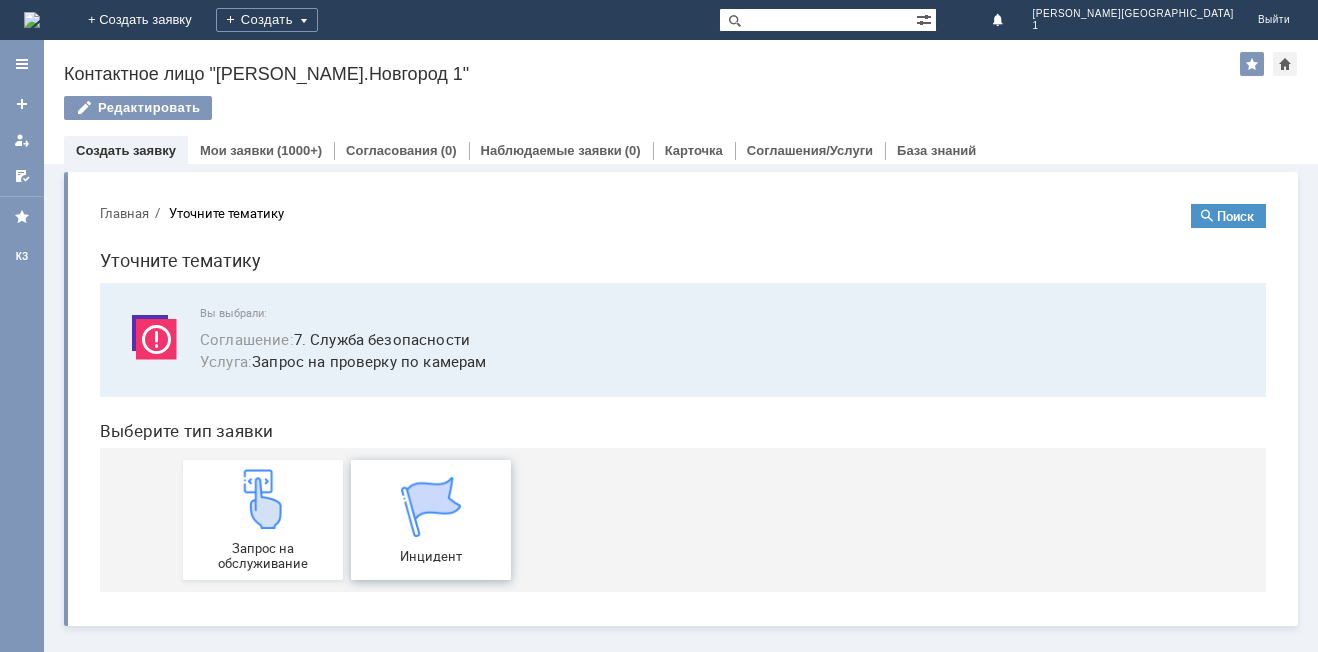click at bounding box center [431, 507] 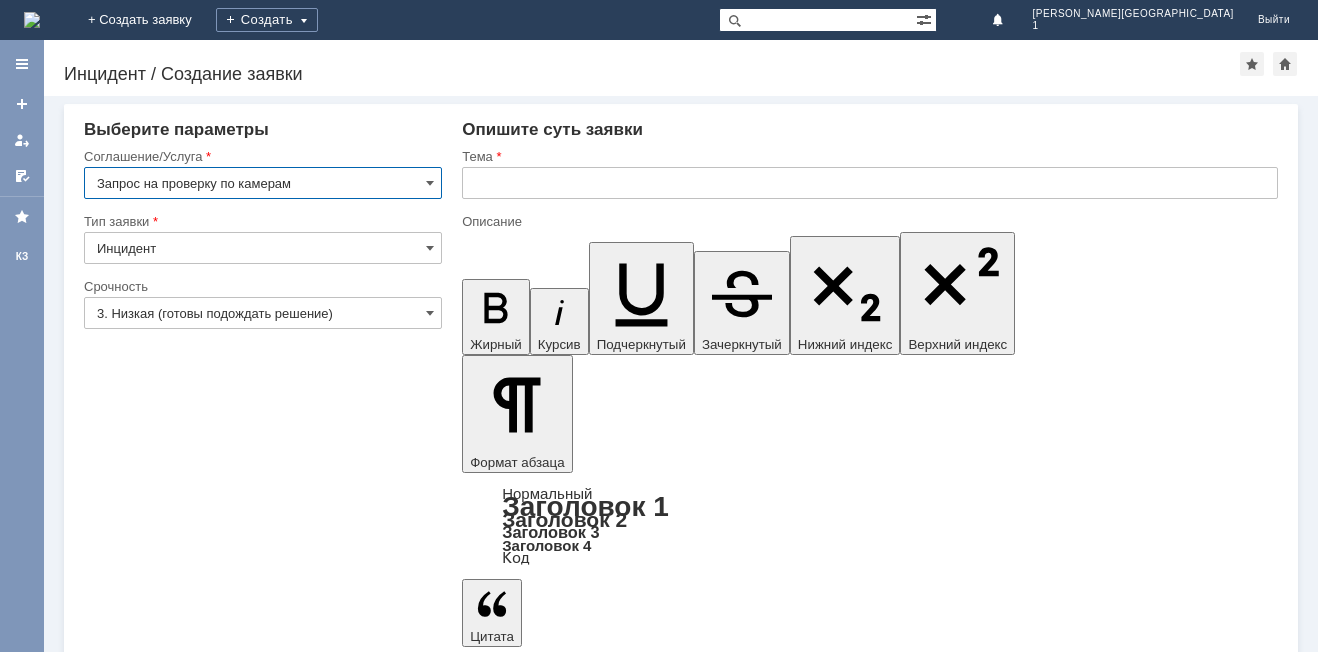 scroll, scrollTop: 0, scrollLeft: 0, axis: both 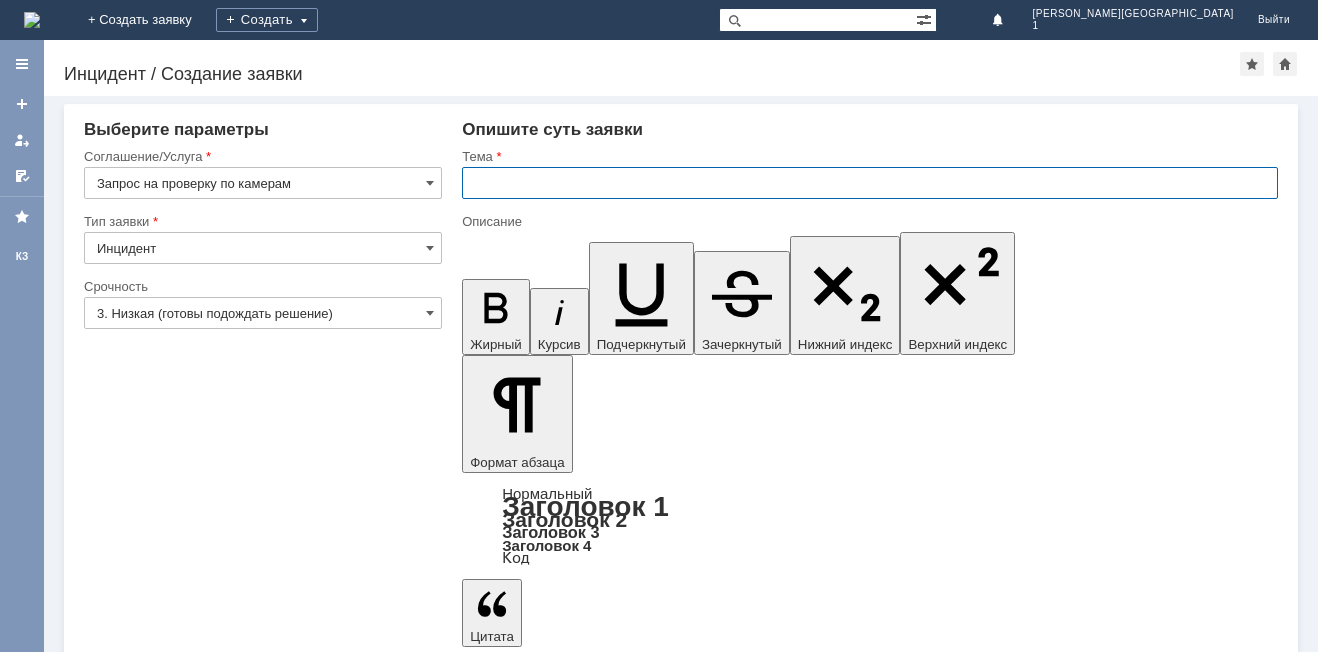 click at bounding box center (870, 183) 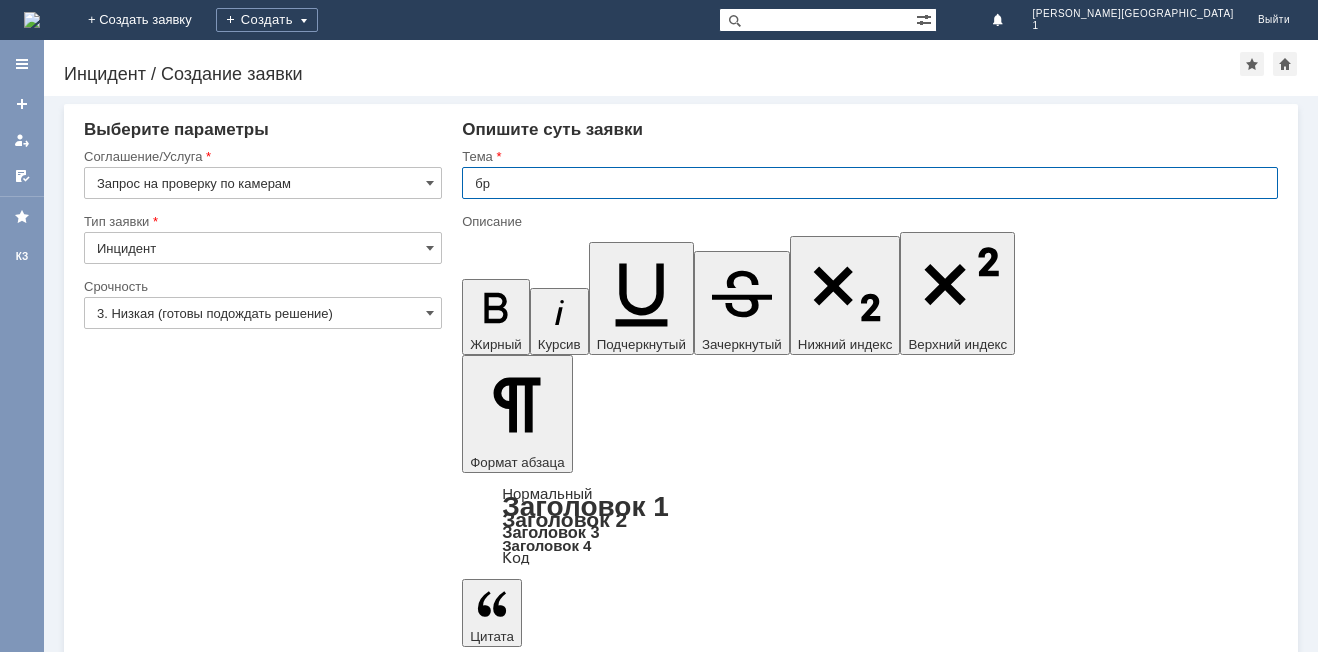 type on "б" 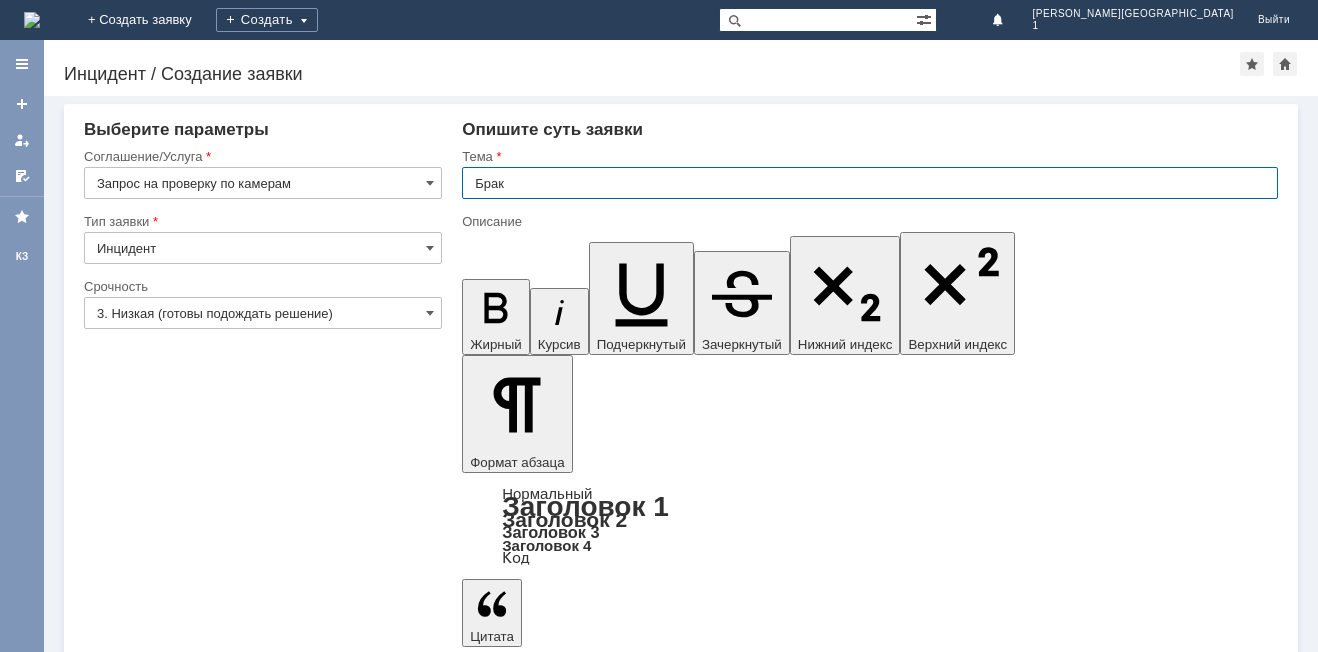 type on "Брак" 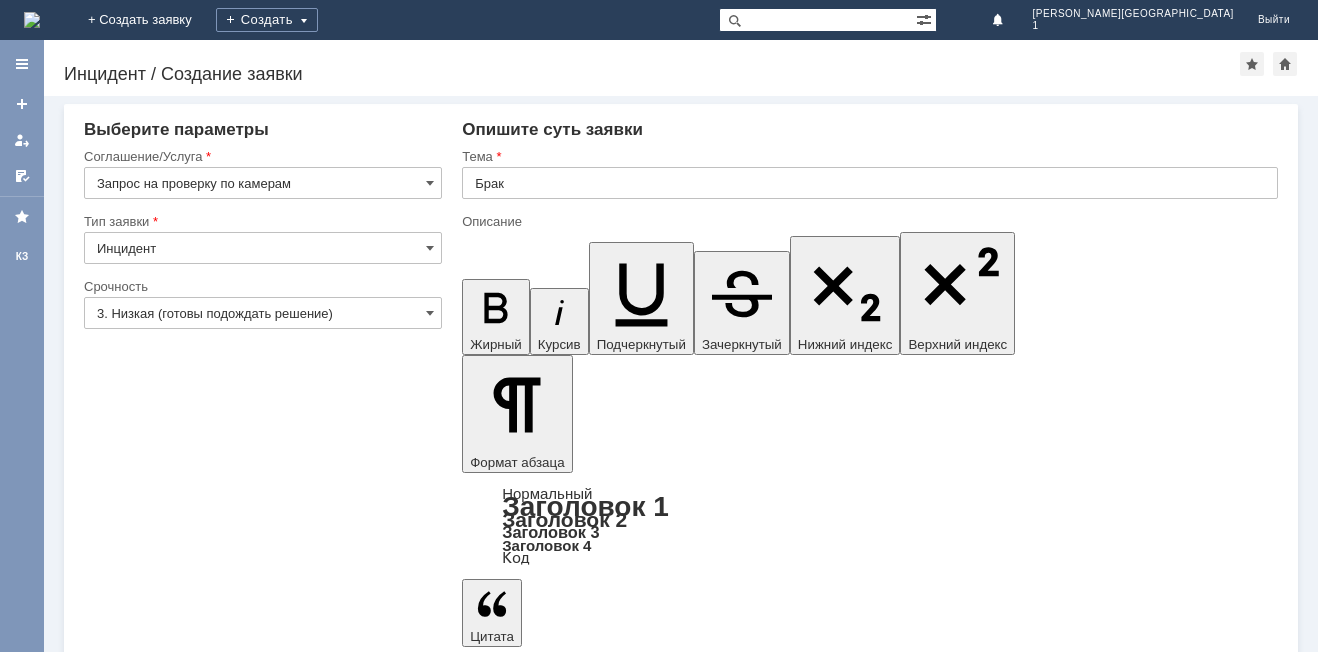 type 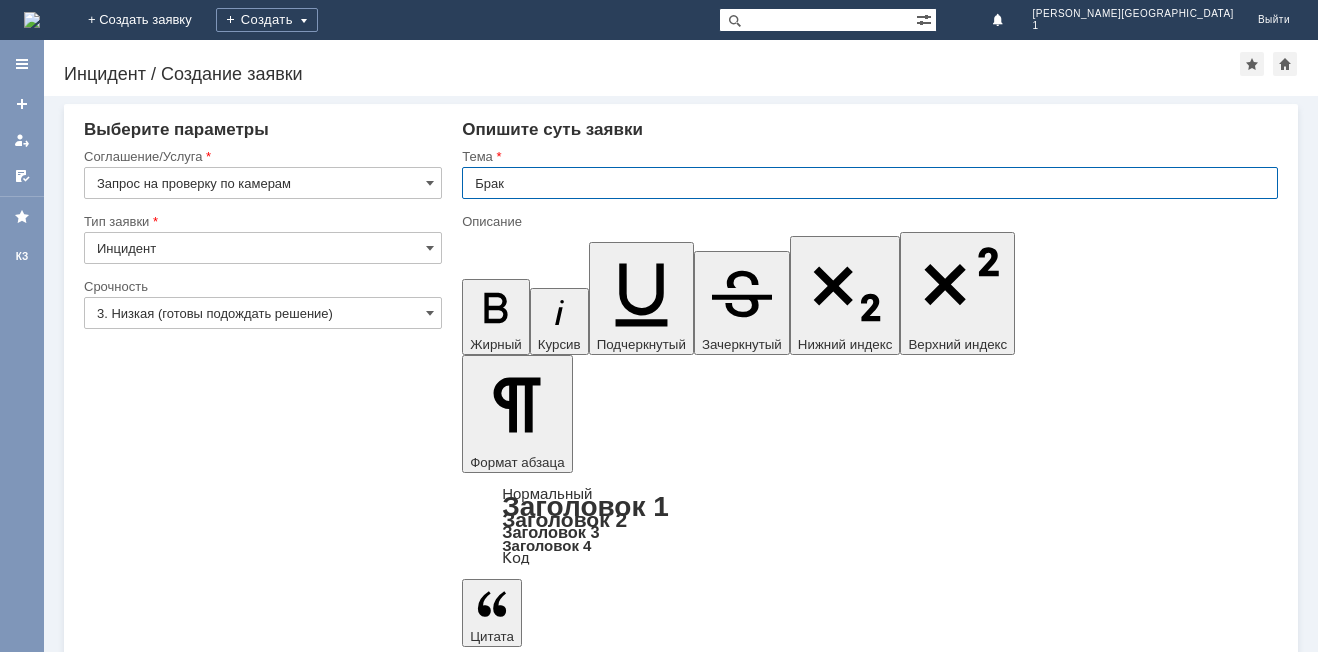 click on "Брак" at bounding box center [870, 183] 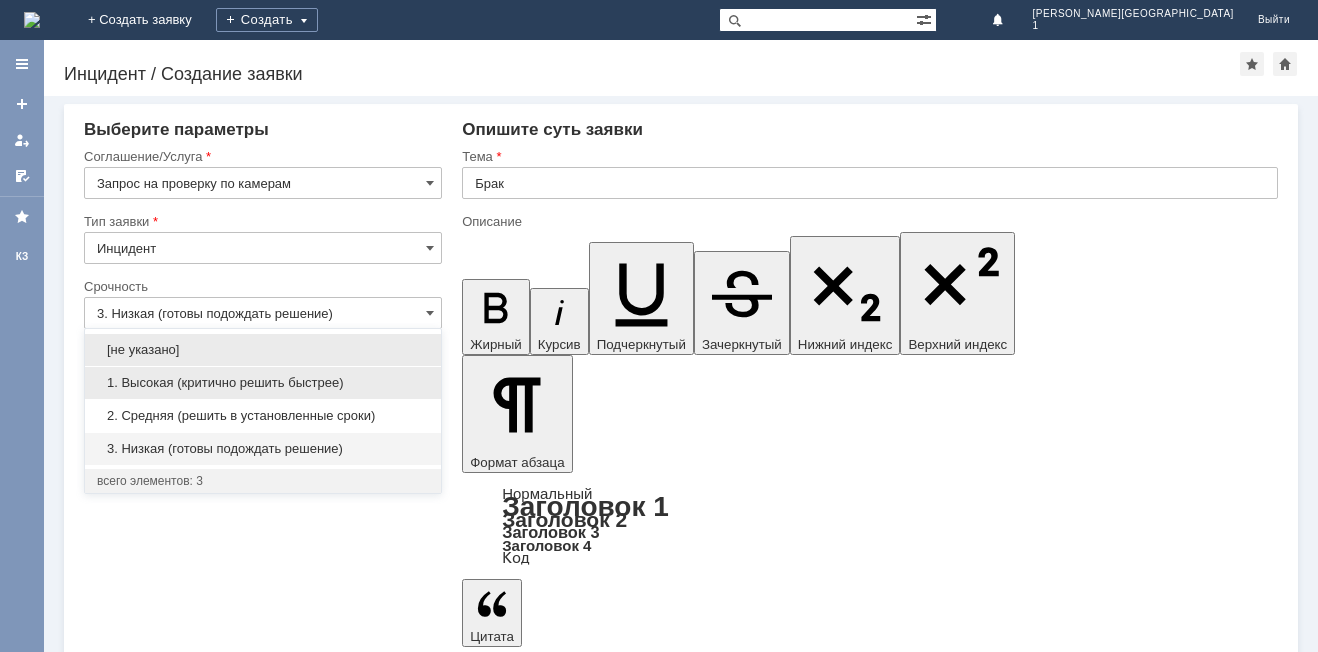 click on "1. Высокая (критично решить быстрее)" at bounding box center [263, 383] 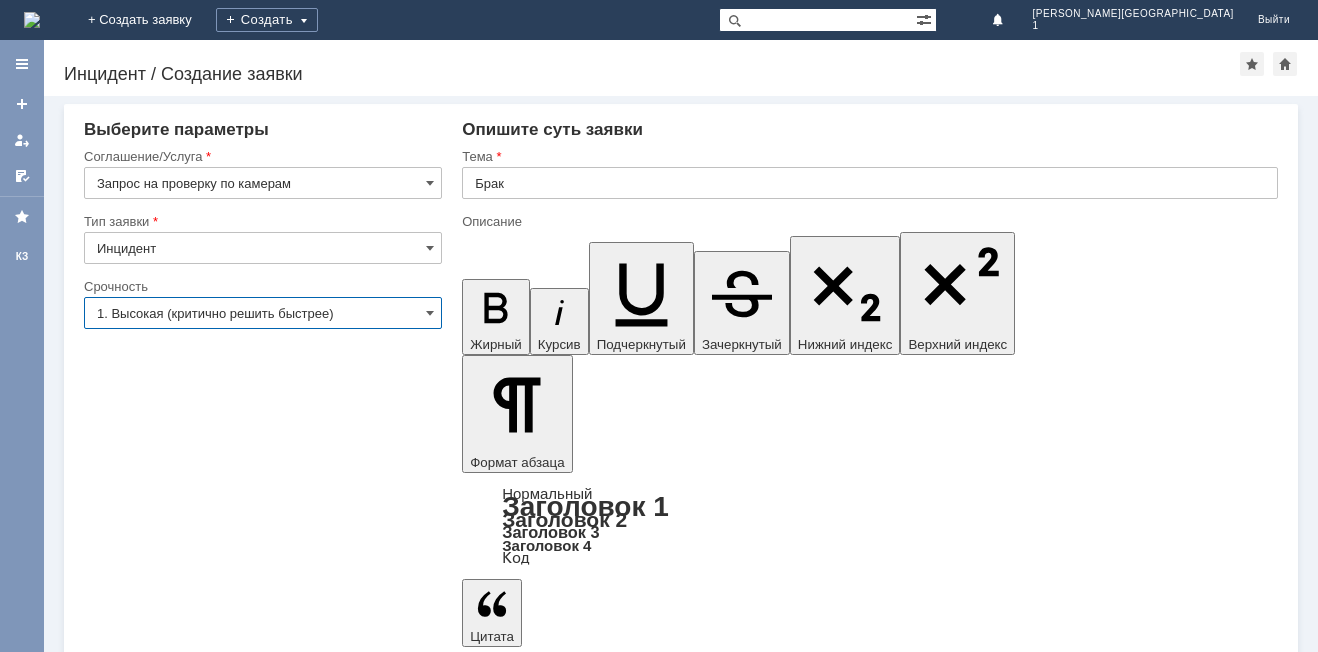 type on "1. Высокая (критично решить быстрее)" 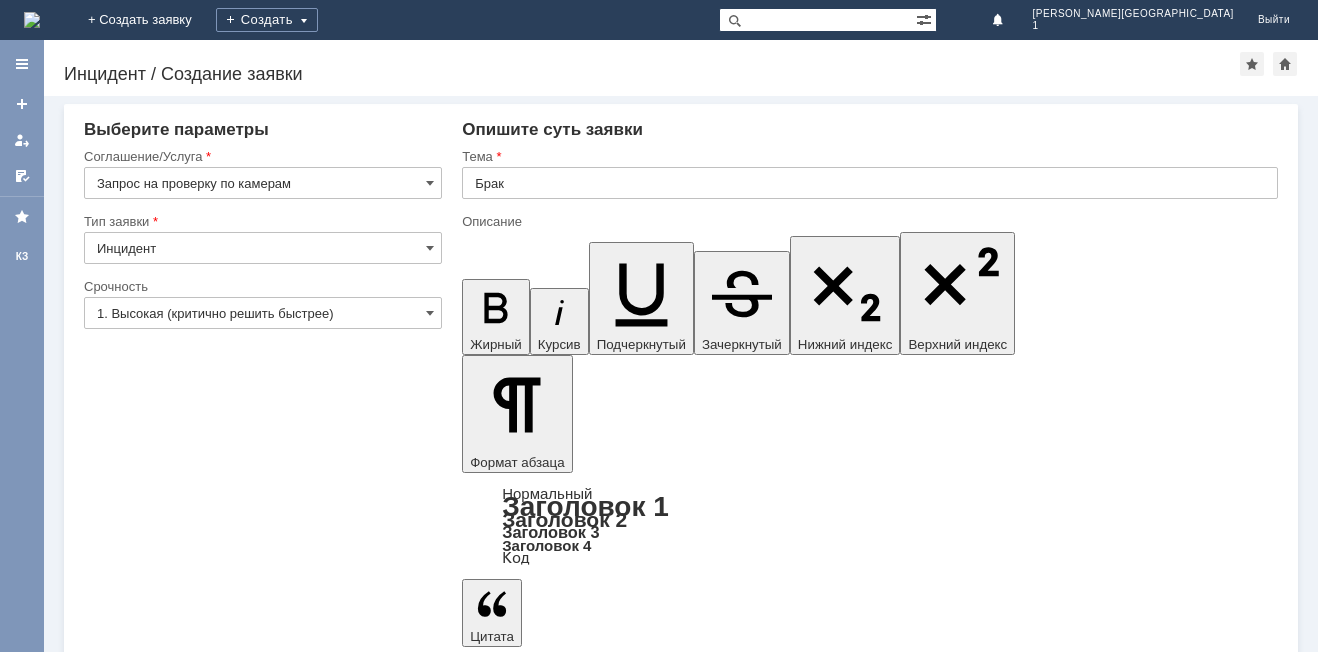 click on "Добрый день! [DATE] 14:27 с полки упал тоник для для лица, бутылка разбилось. Тоник для лица Lift&Oval 40+Гиалурон+Биоретинол Омолаживающий лифтинг 200мл Белита/12/М  товар стоял с право от входа на верхней полке" at bounding box center [625, 5396] 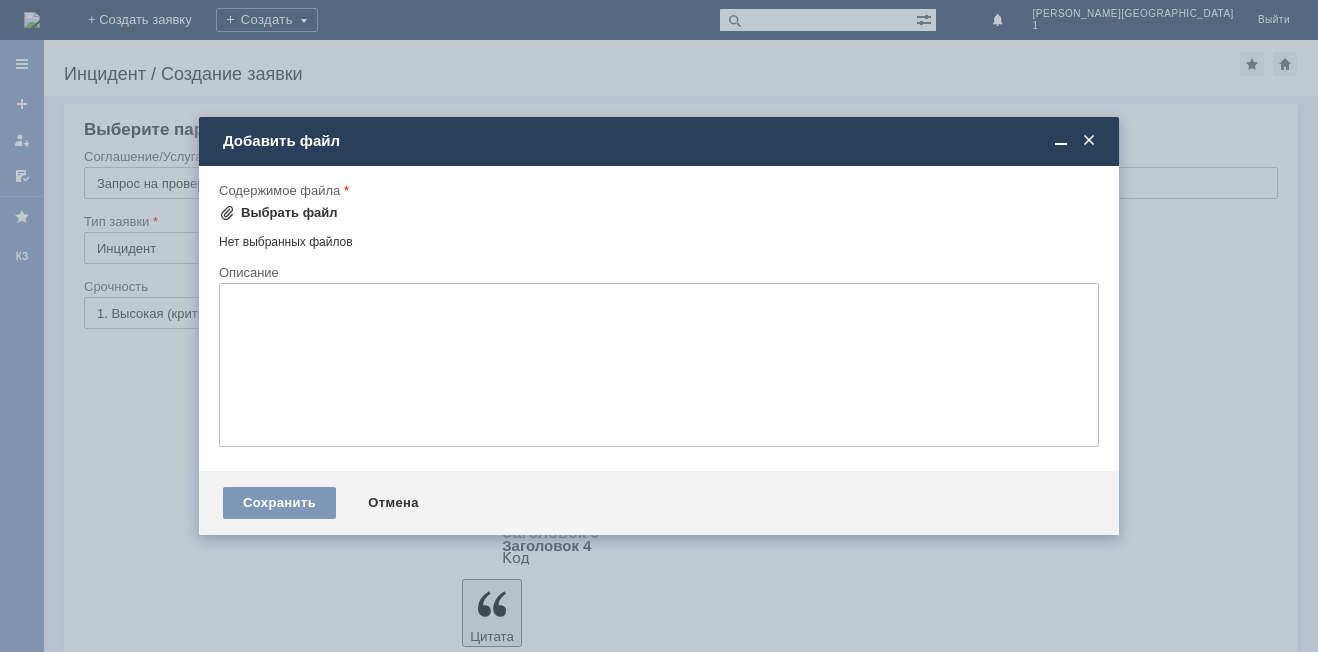 click on "Выбрать файл" at bounding box center (289, 213) 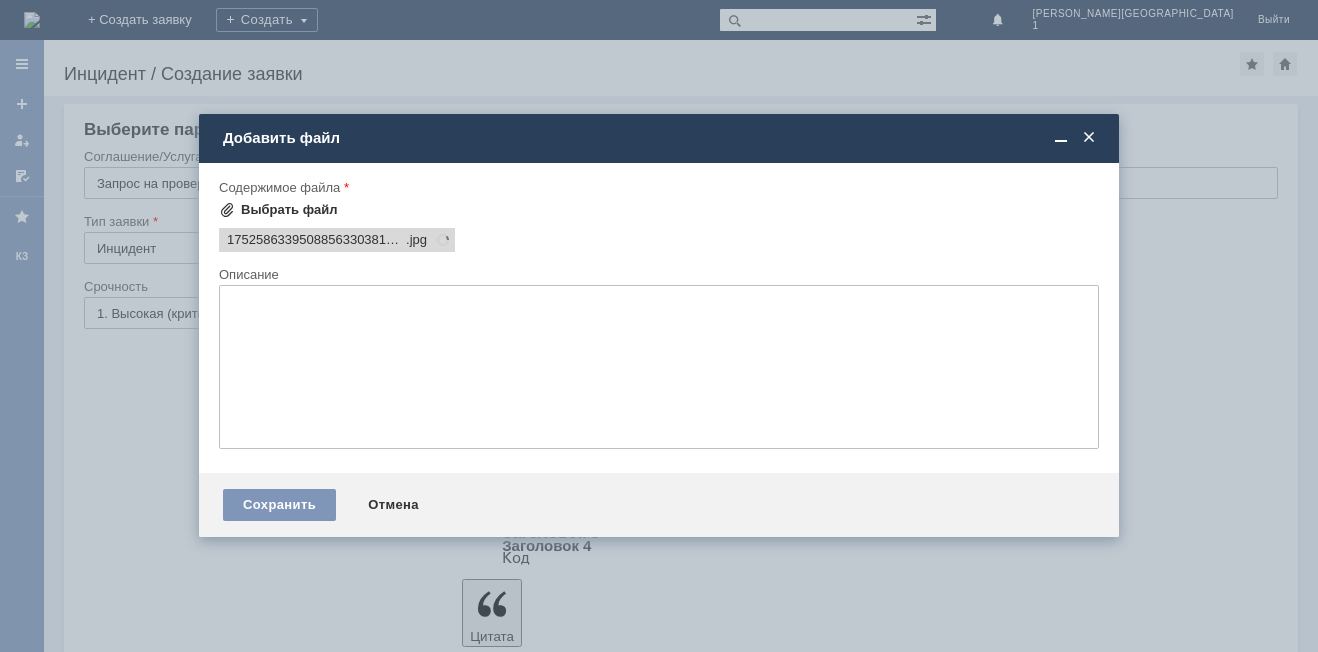 scroll, scrollTop: 0, scrollLeft: 0, axis: both 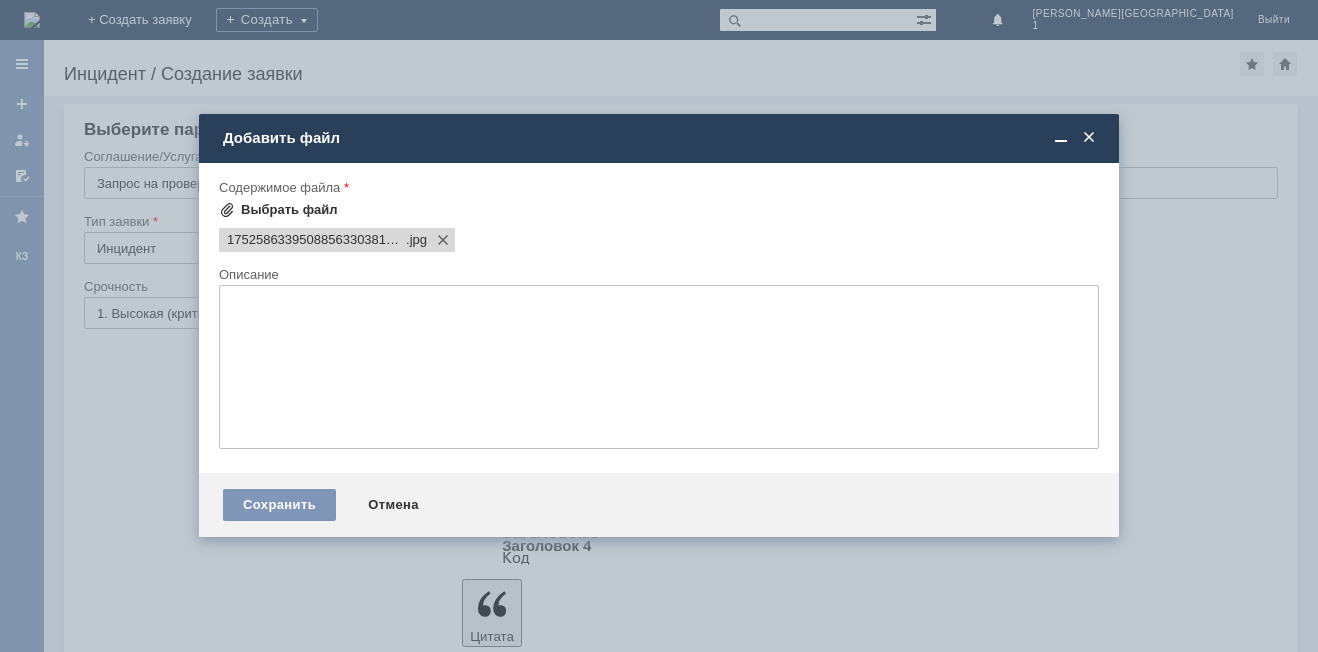 click on "Выбрать файл" at bounding box center (289, 210) 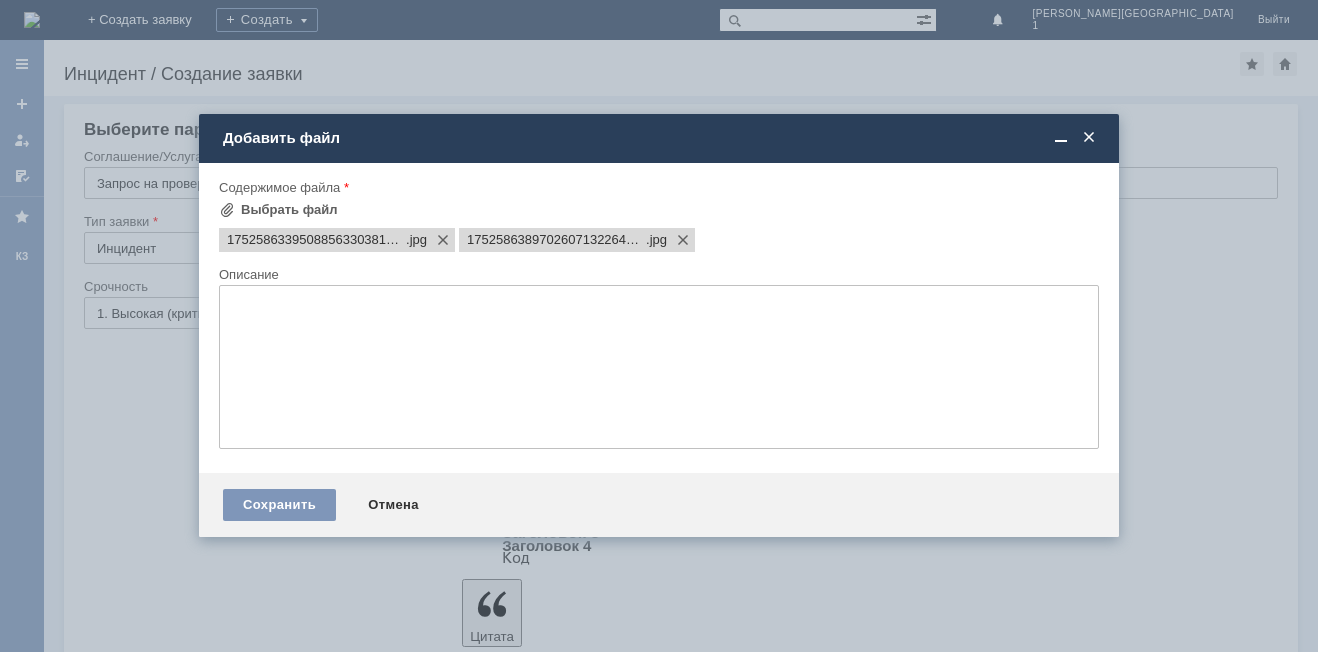 scroll, scrollTop: 0, scrollLeft: 0, axis: both 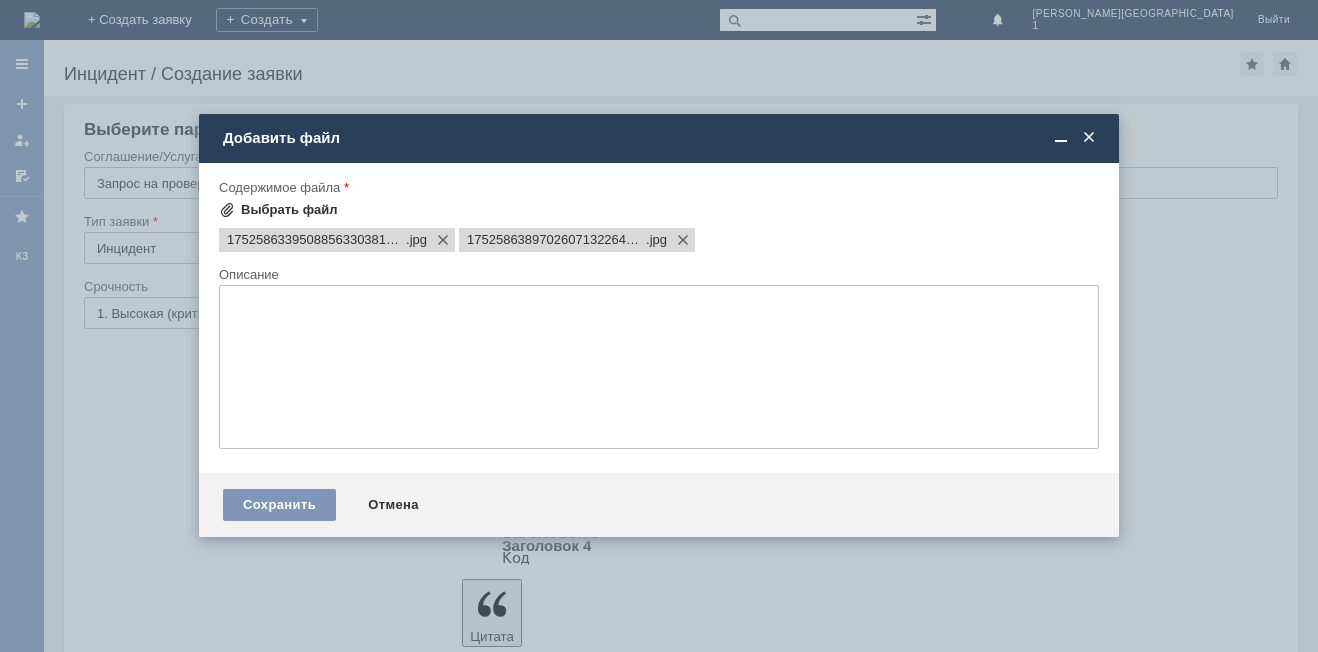 click on "Выбрать файл" at bounding box center [289, 210] 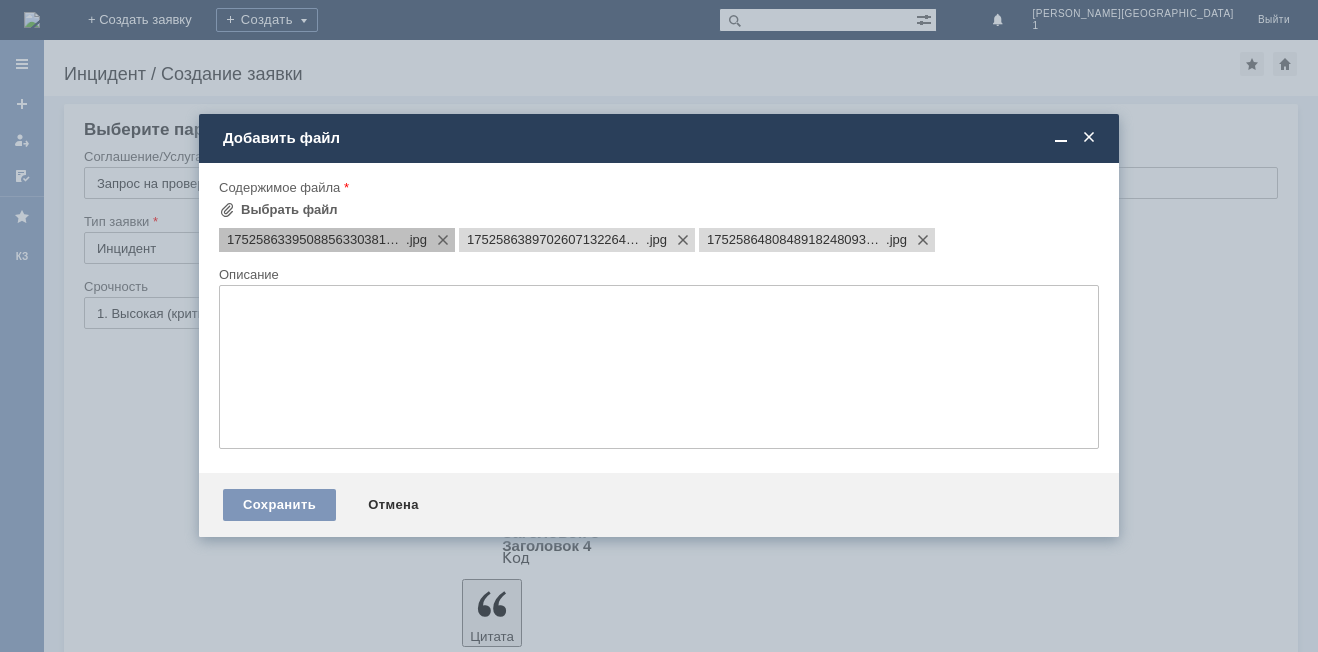 scroll, scrollTop: 0, scrollLeft: 0, axis: both 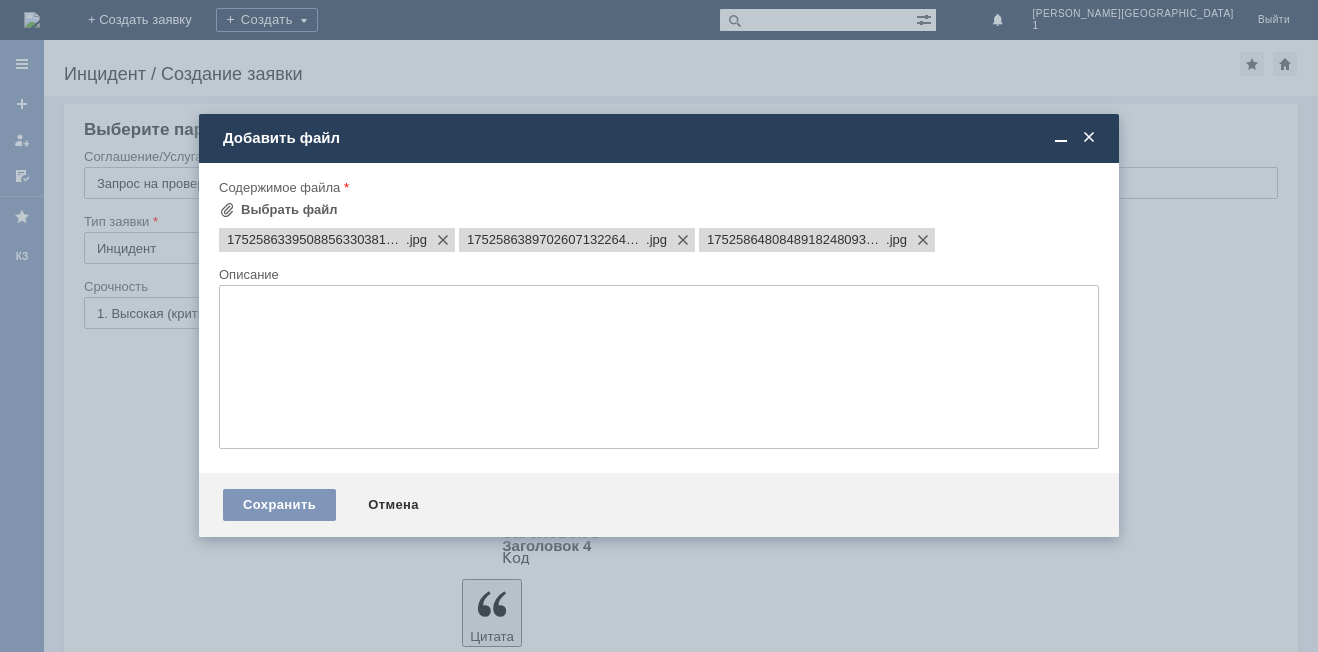 click on "Добавить файл" at bounding box center [661, 138] 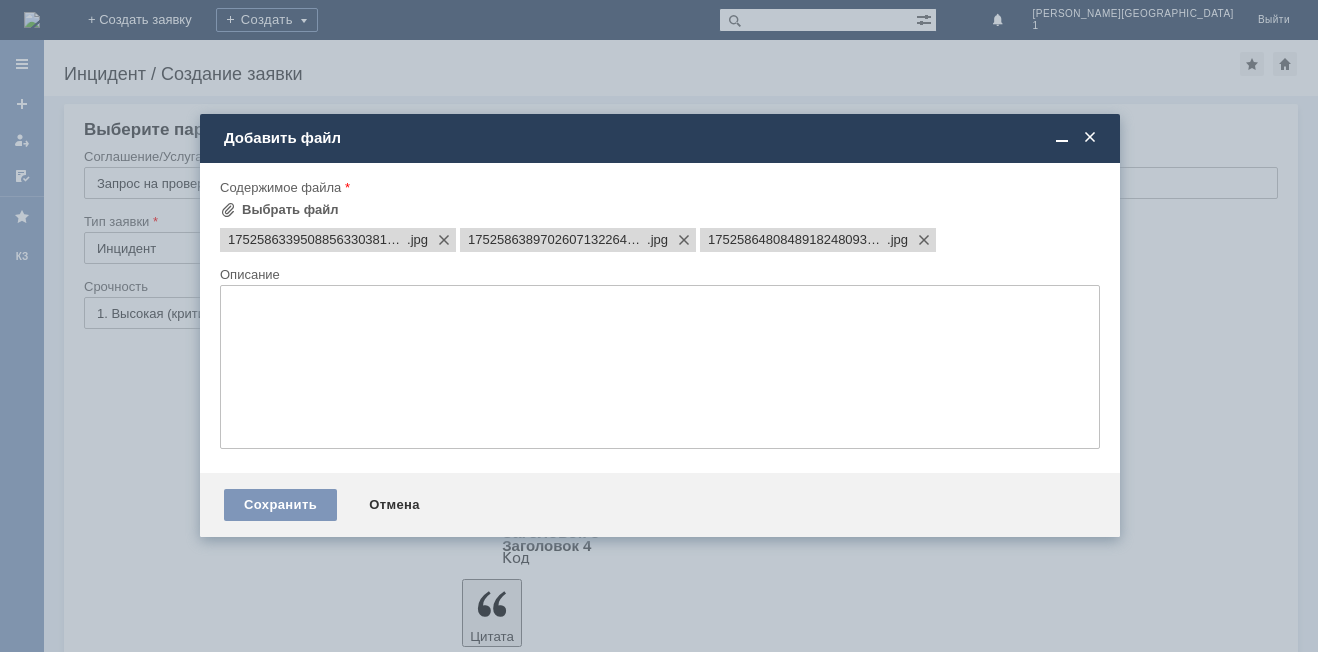 click at bounding box center [1090, 138] 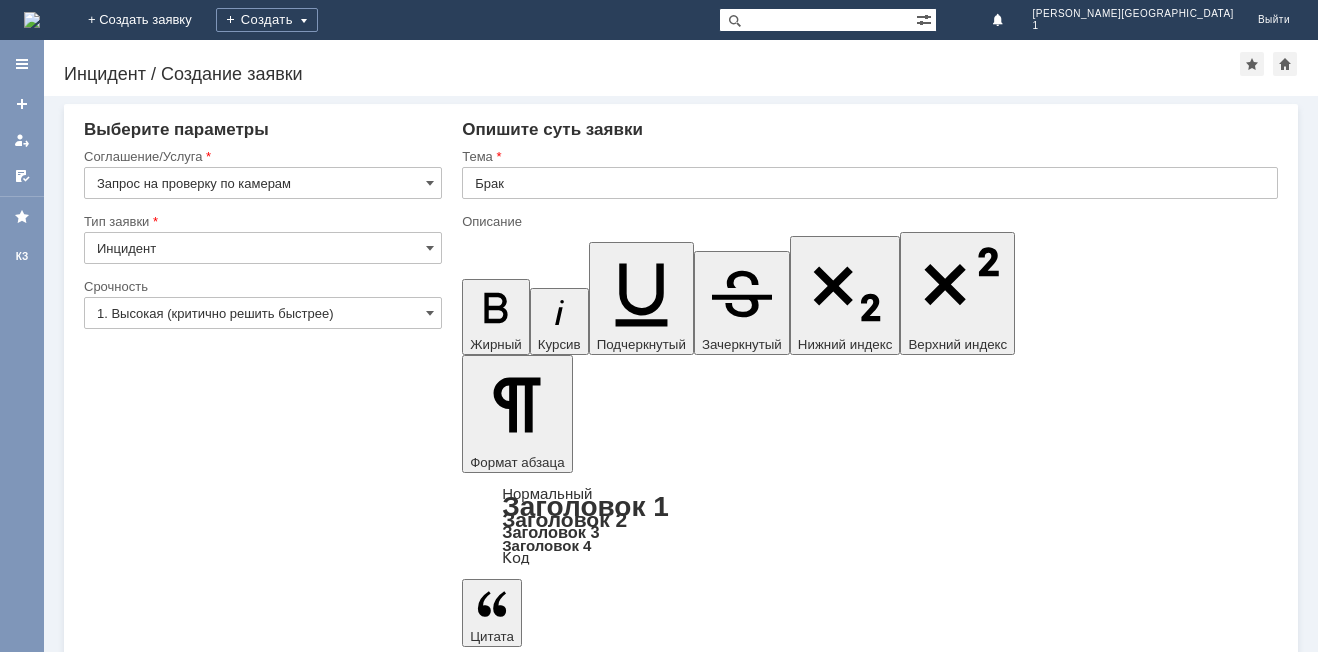 click on "Добрый день! [DATE] 14:27 с полки упал тоник для для лица, бутылка разбилось.(никого рядом не было) [PERSON_NAME] для лица Lift&Oval 40+Гиалурон+Биоретинол Омолаживающий лифтинг 200мл Белита/12/М  товар стоял с  право от входа на верхней полке" at bounding box center (625, 5404) 